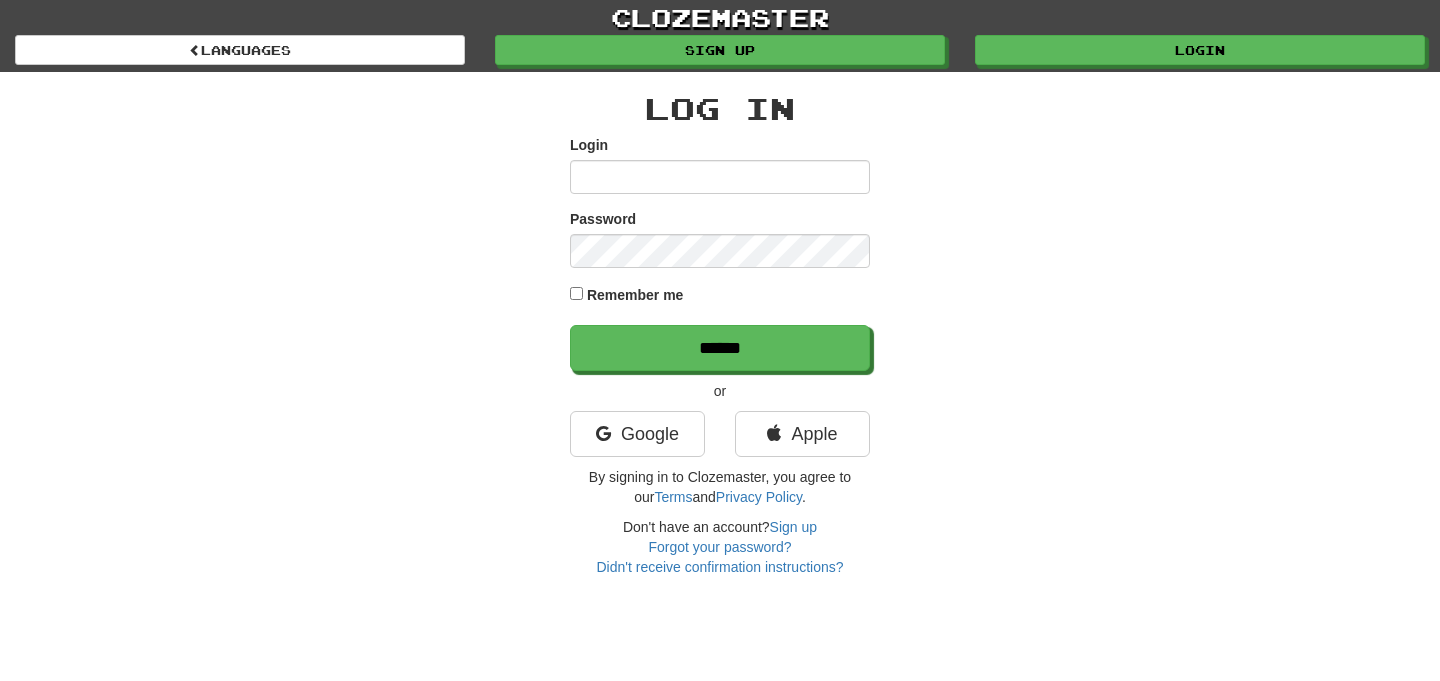 scroll, scrollTop: 0, scrollLeft: 0, axis: both 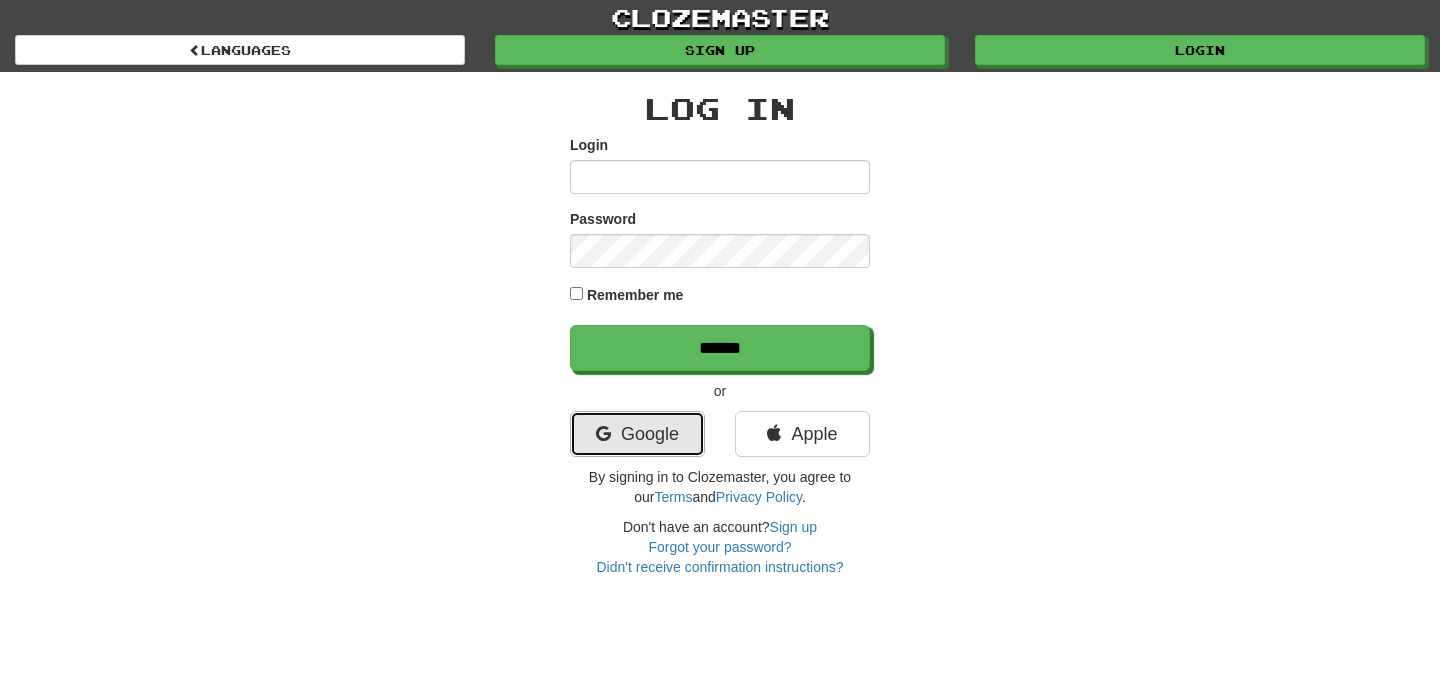 click on "Google" at bounding box center [637, 434] 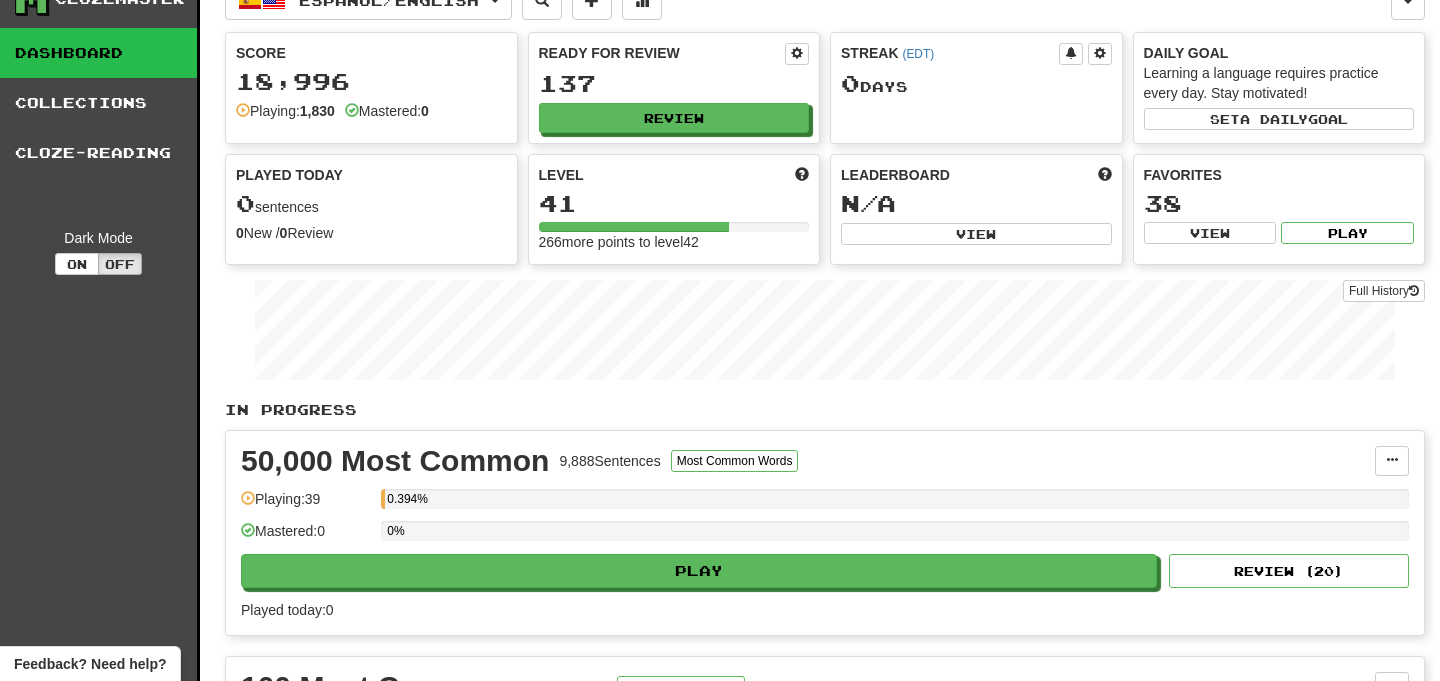 scroll, scrollTop: 0, scrollLeft: 0, axis: both 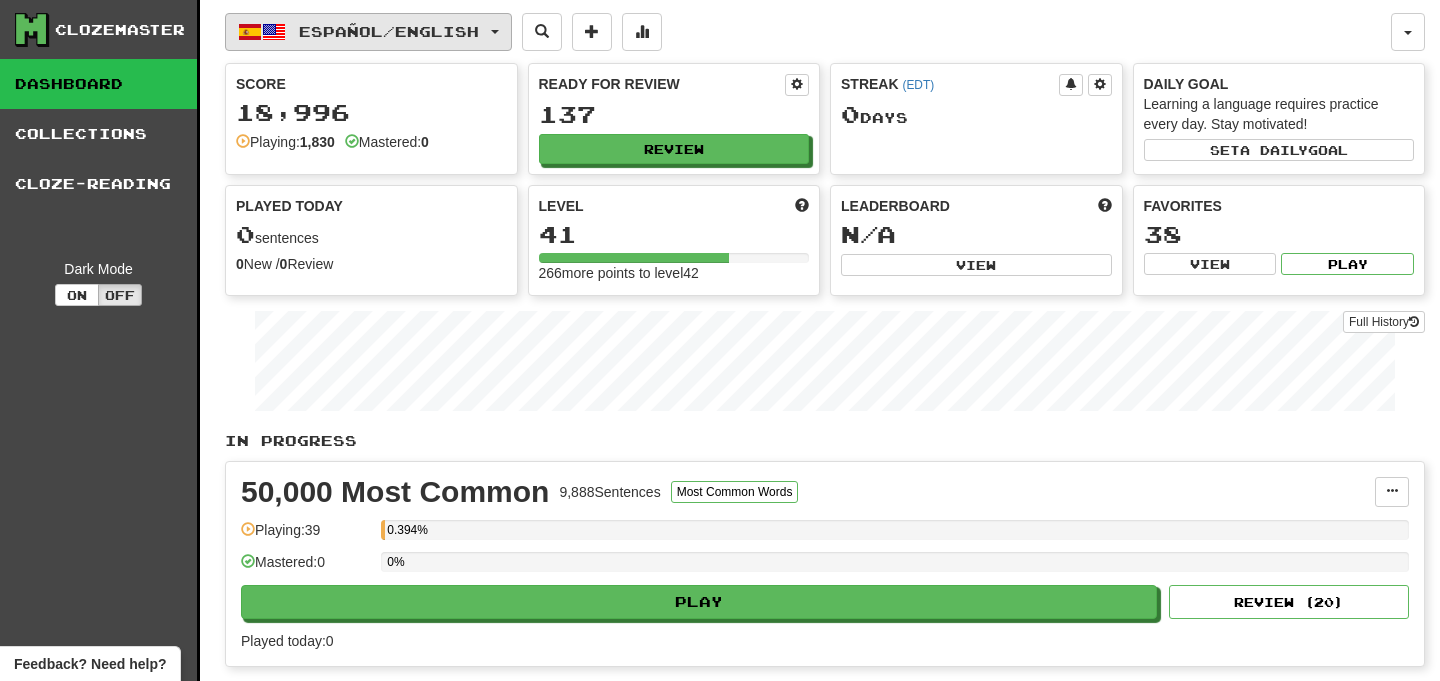click on "Español  /  English" at bounding box center [368, 32] 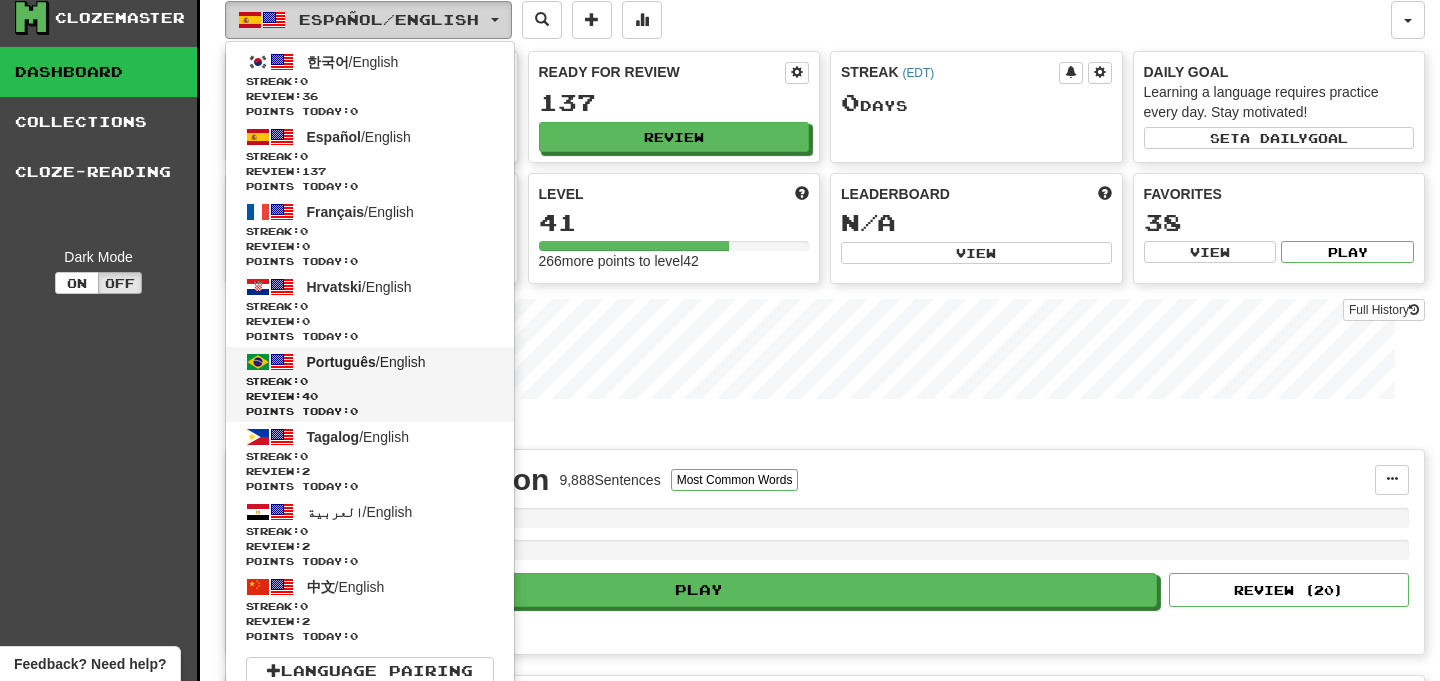 scroll, scrollTop: 0, scrollLeft: 0, axis: both 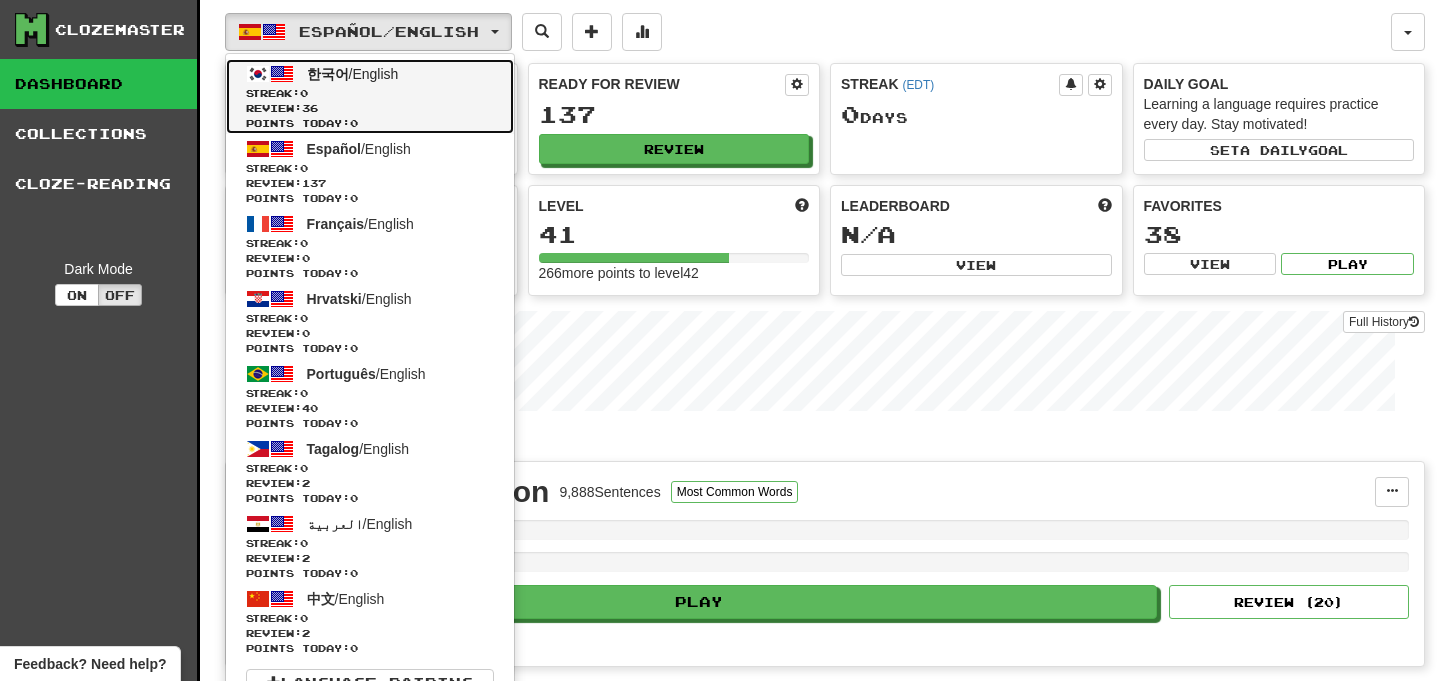 click on "Streak:  0" at bounding box center (370, 93) 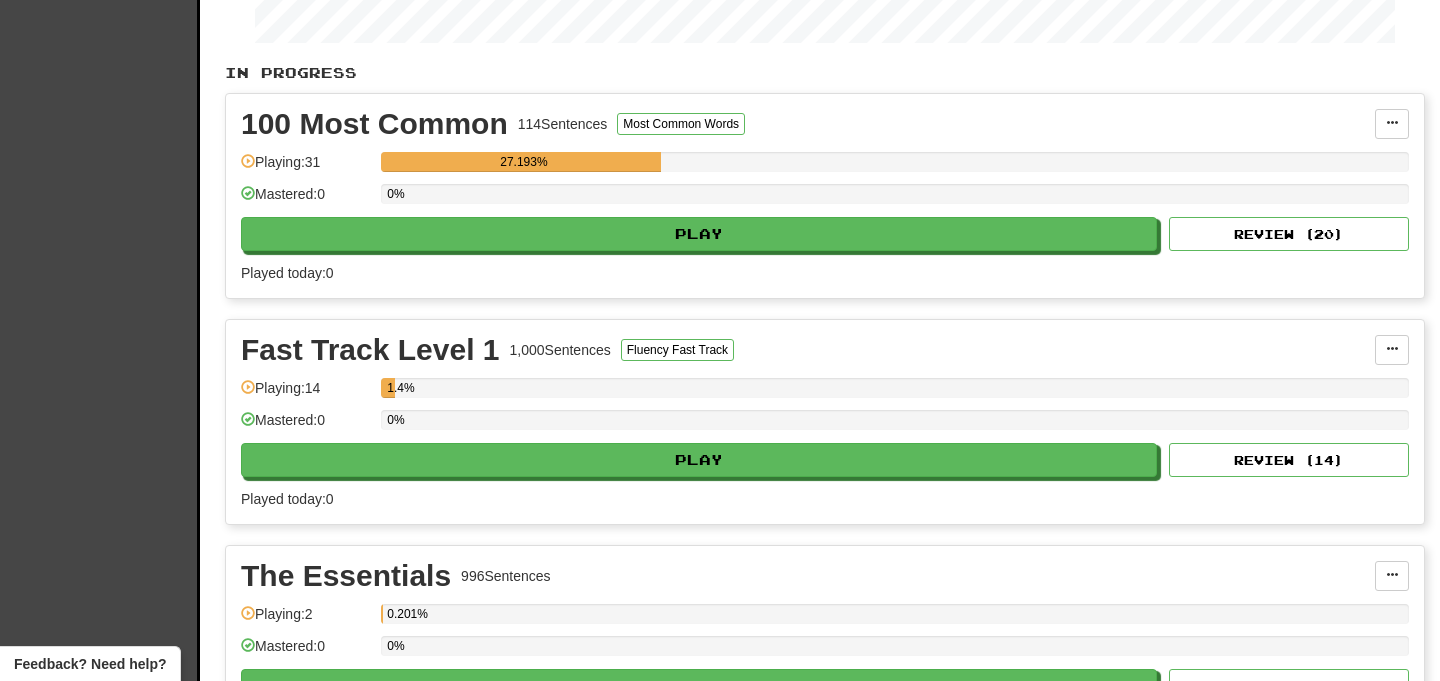 scroll, scrollTop: 325, scrollLeft: 0, axis: vertical 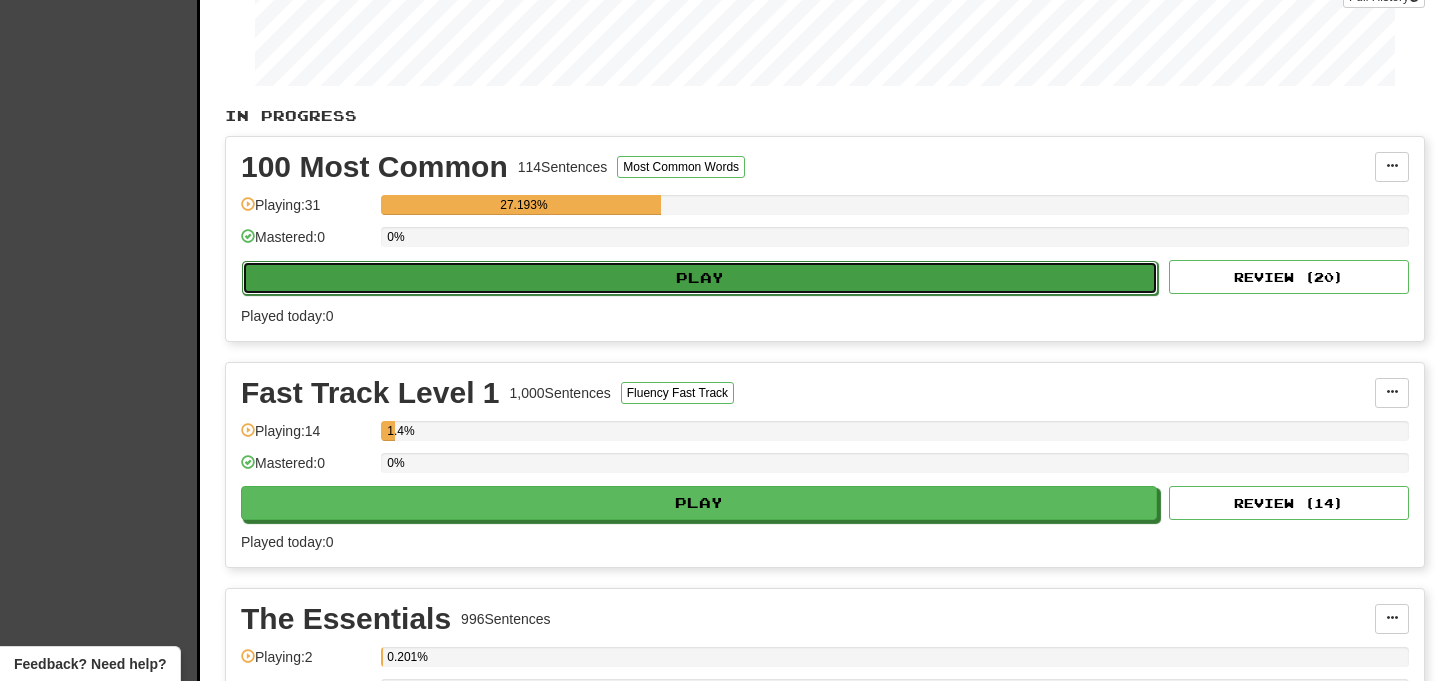 click on "Play" at bounding box center [700, 278] 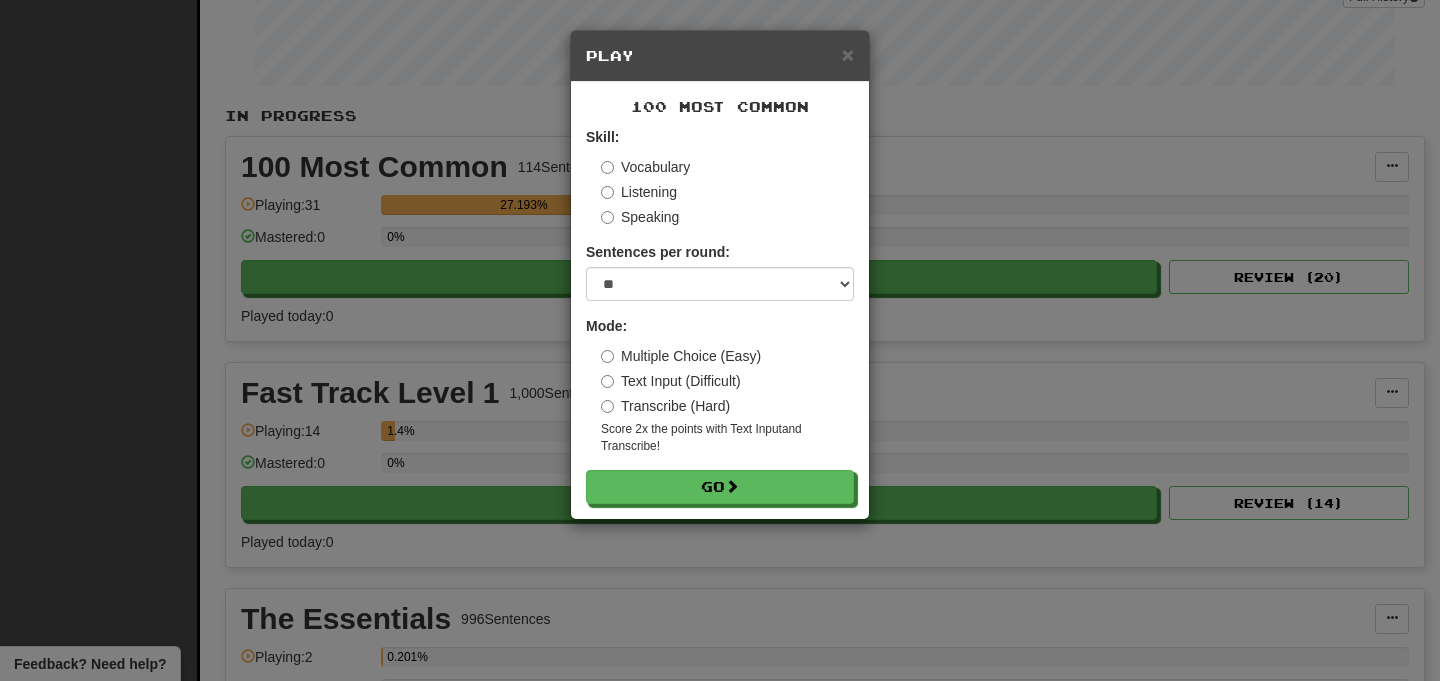 click on "Vocabulary" at bounding box center [645, 167] 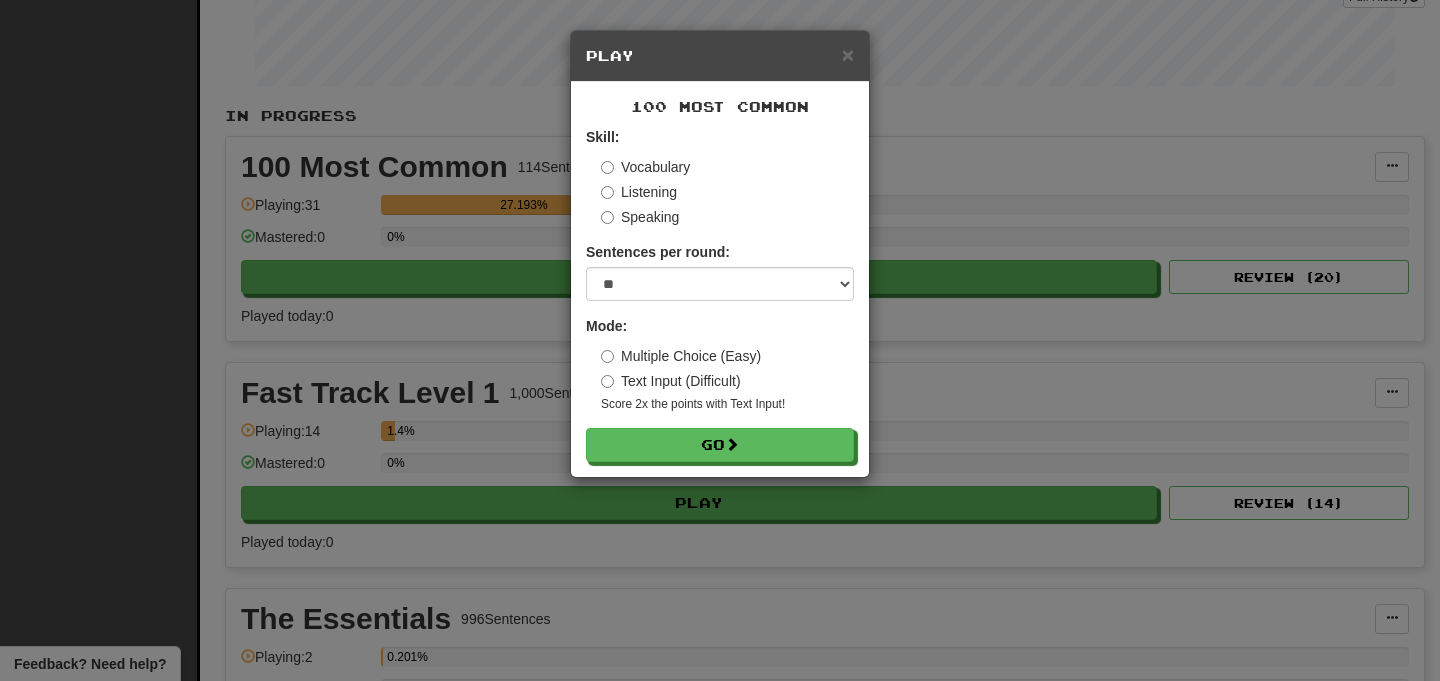 click on "Listening" at bounding box center [639, 192] 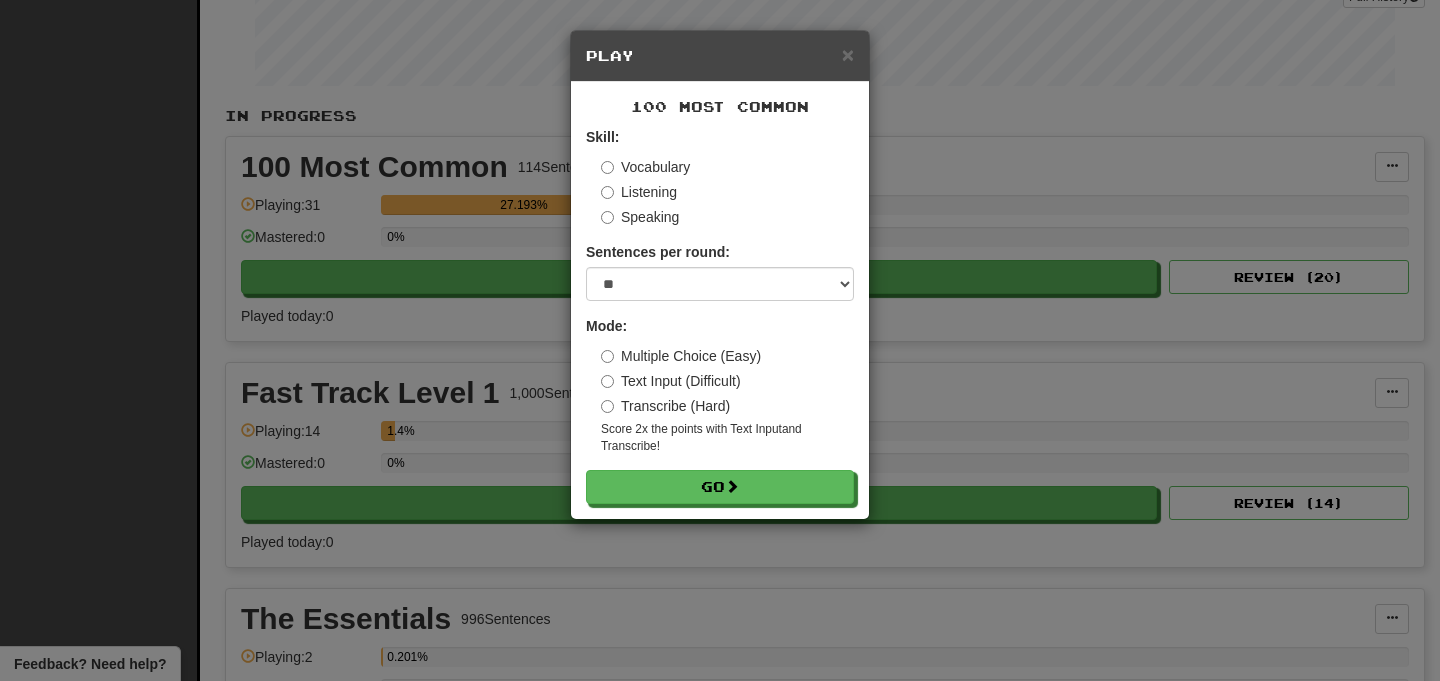 click on "Skill: Vocabulary Listening Speaking" at bounding box center [720, 177] 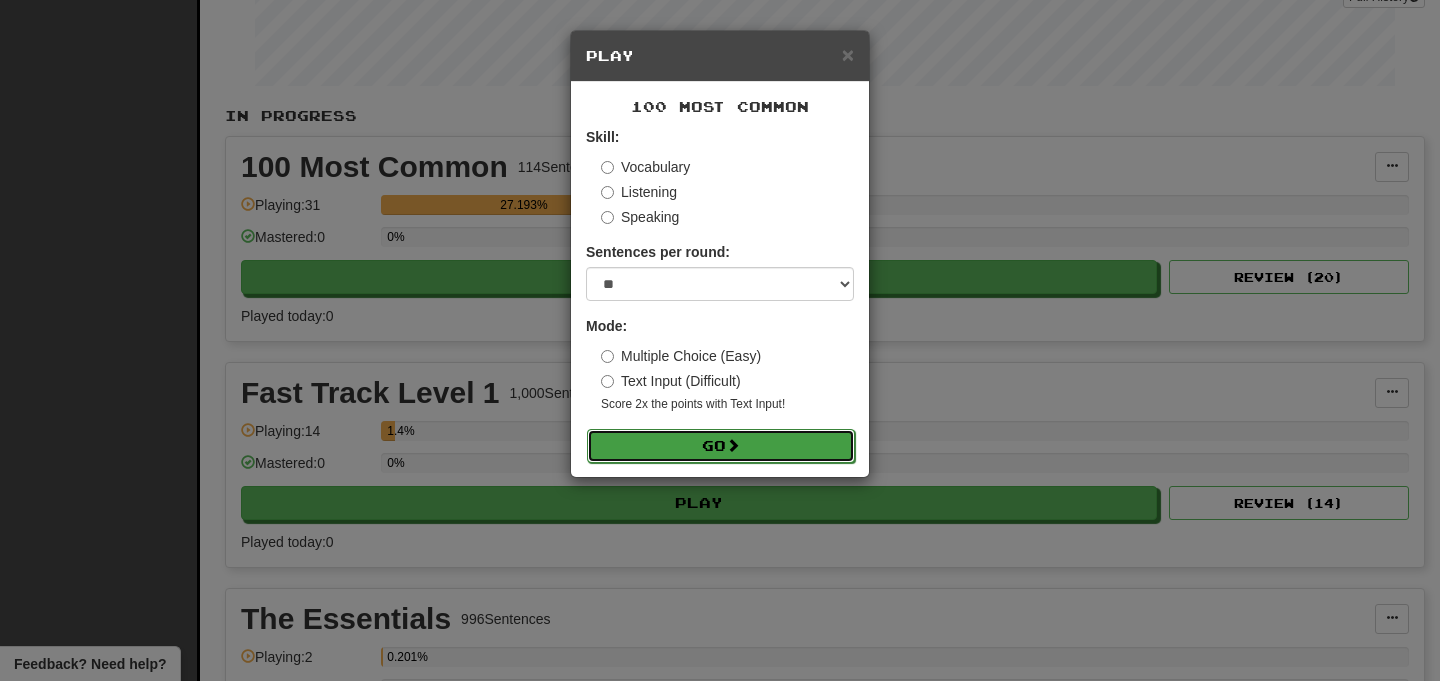 click on "Go" at bounding box center [721, 446] 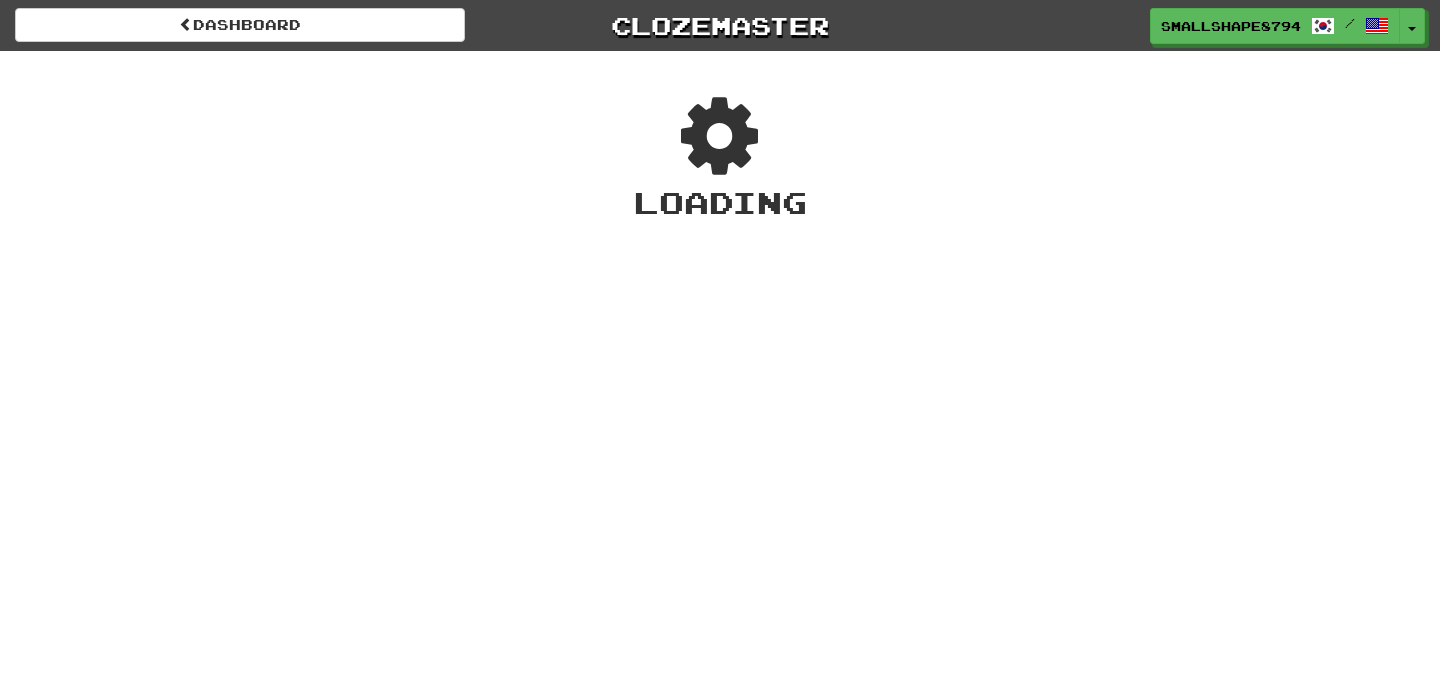 scroll, scrollTop: 0, scrollLeft: 0, axis: both 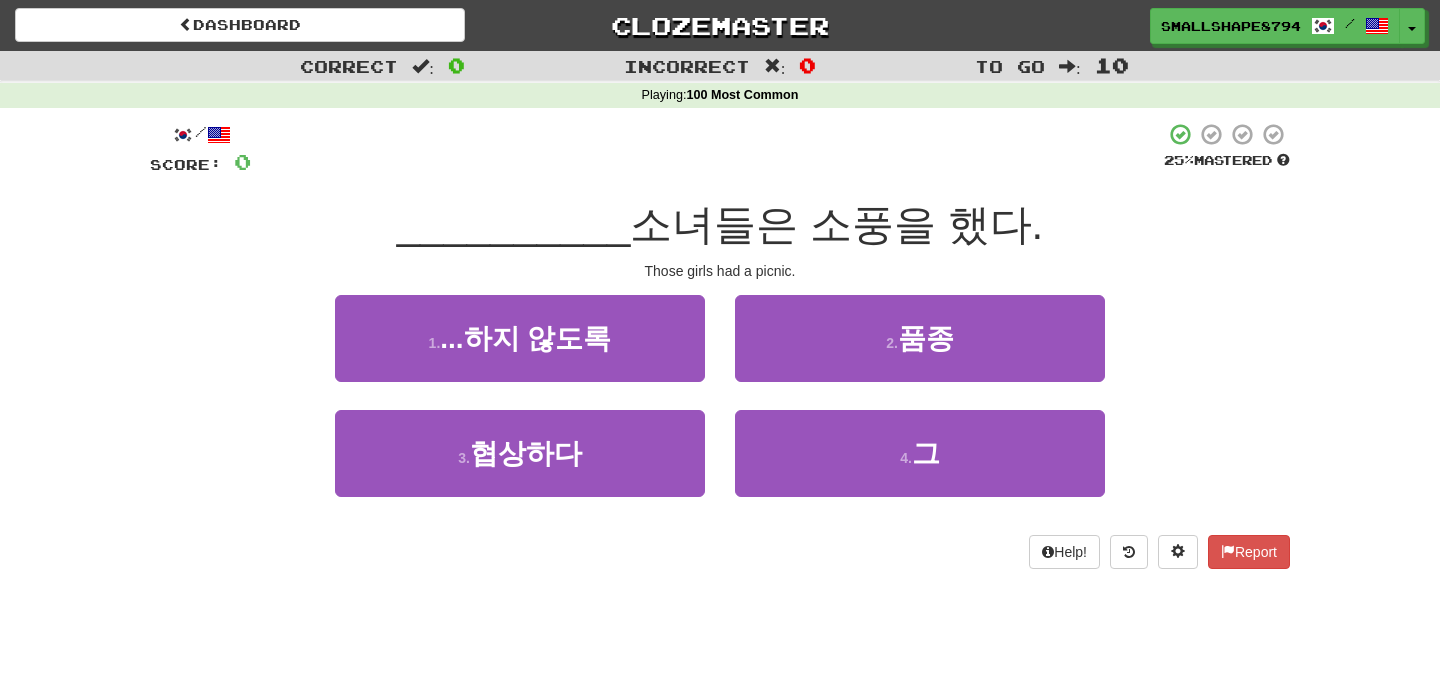click on "/  Score:   0 25 %  Mastered __________  소녀들은 소풍을 했다. Those girls had a picnic. 1 .  ...하지 않도록 2 .  품종 3 .  협상하다 4 .  그  Help!  Report" at bounding box center (720, 345) 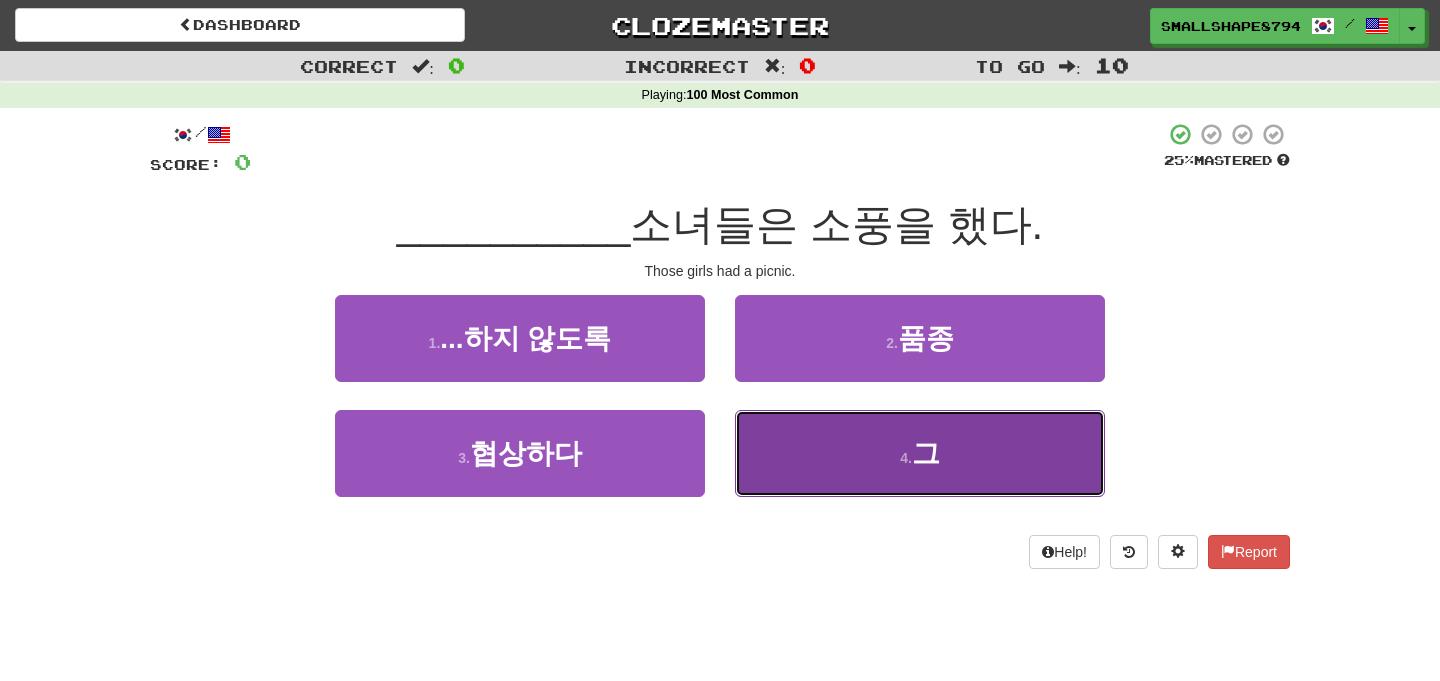 click on "4 .  그" at bounding box center [920, 453] 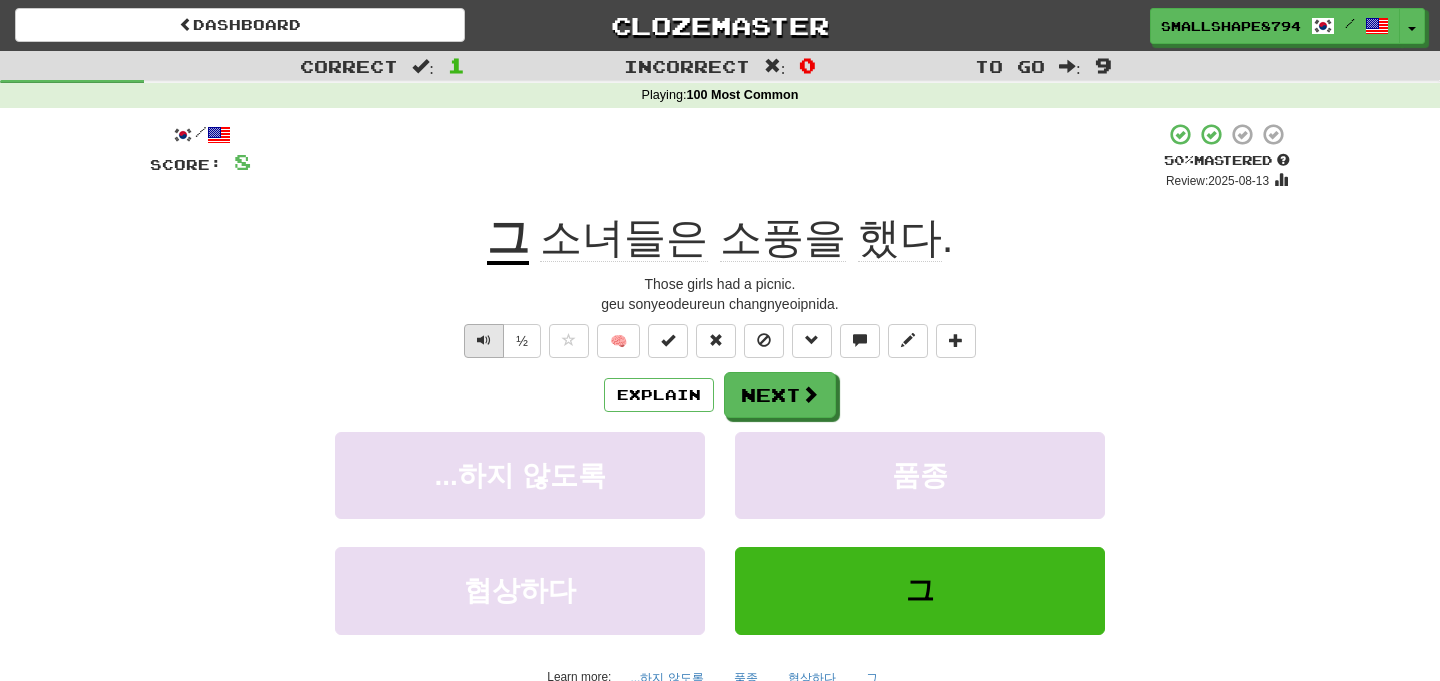 click on "½" at bounding box center (500, 341) 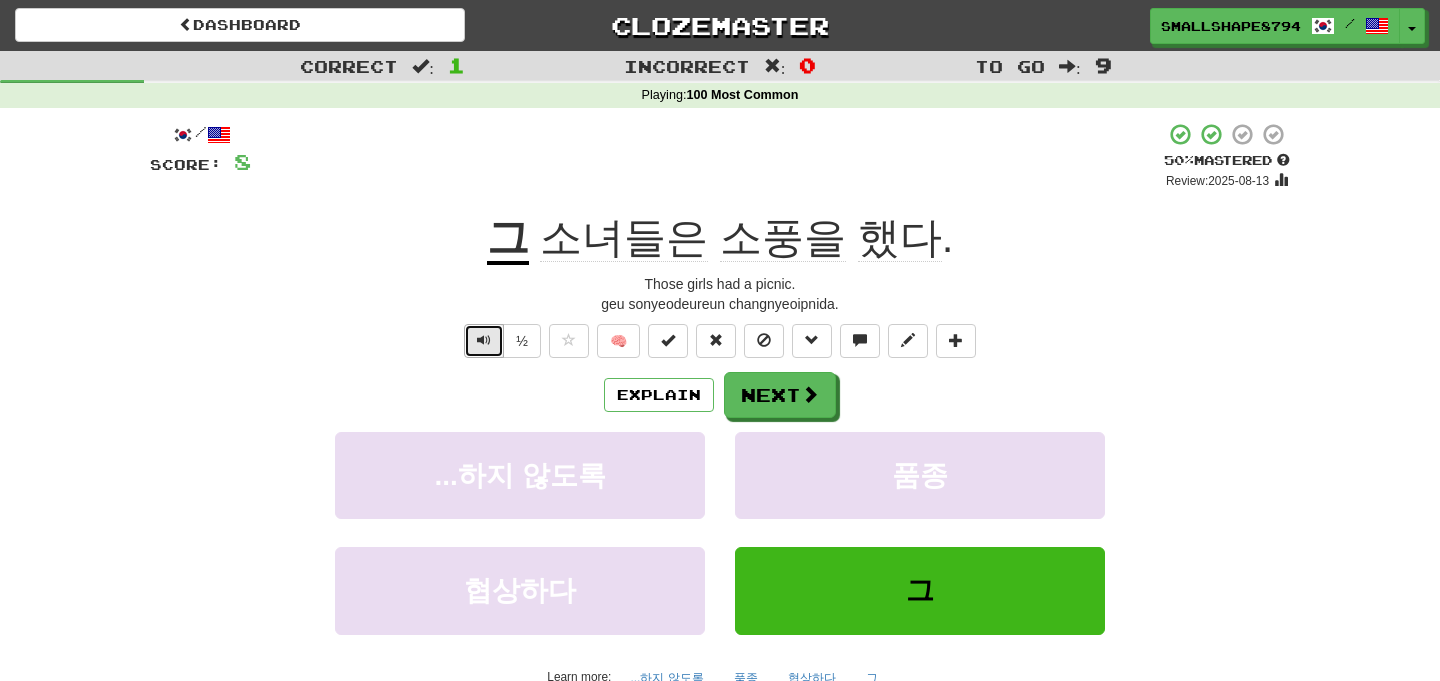click at bounding box center (484, 340) 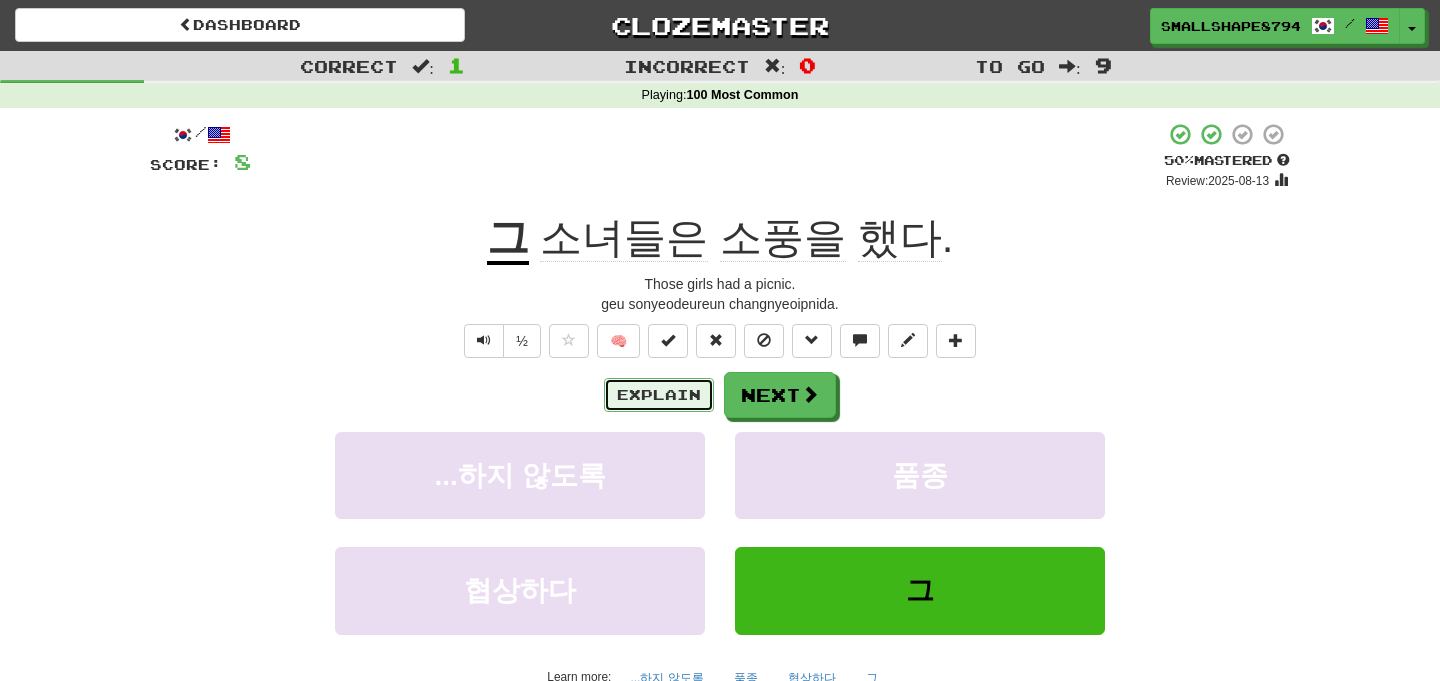click on "Explain" at bounding box center [659, 395] 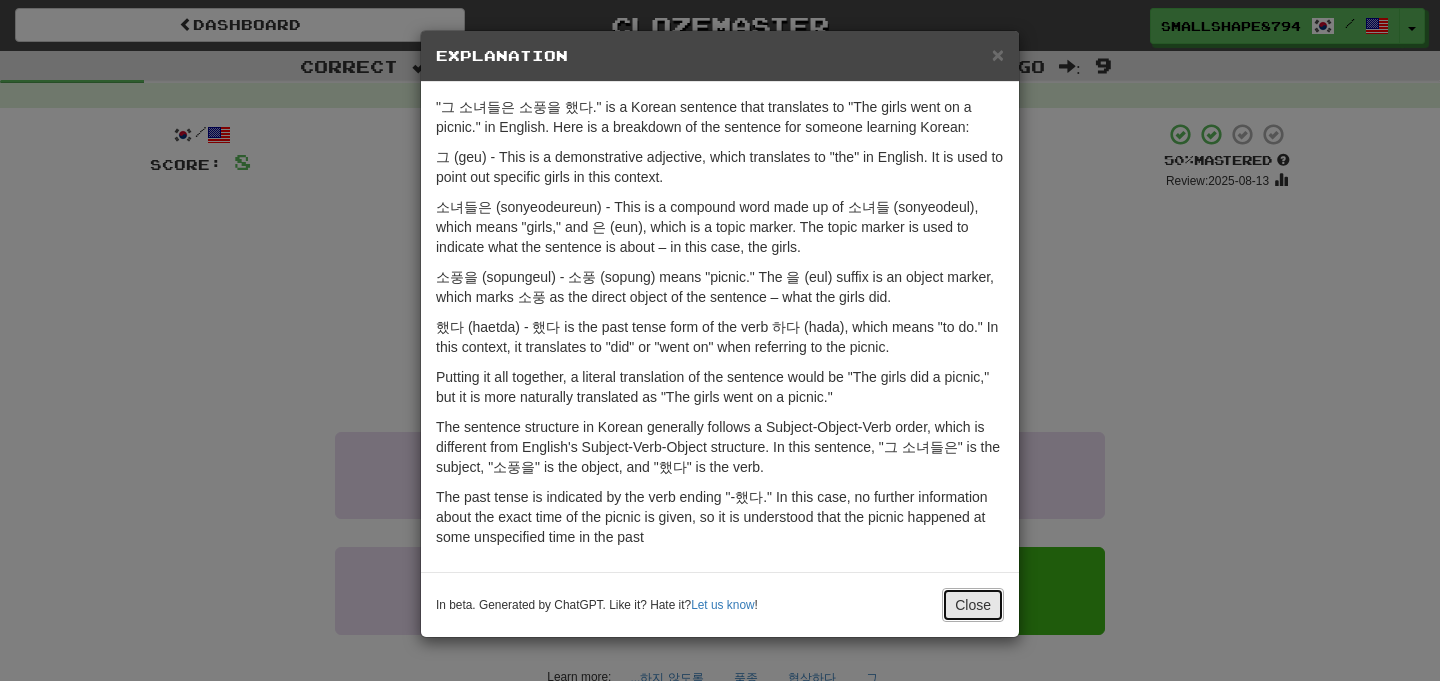 click on "Close" at bounding box center [973, 605] 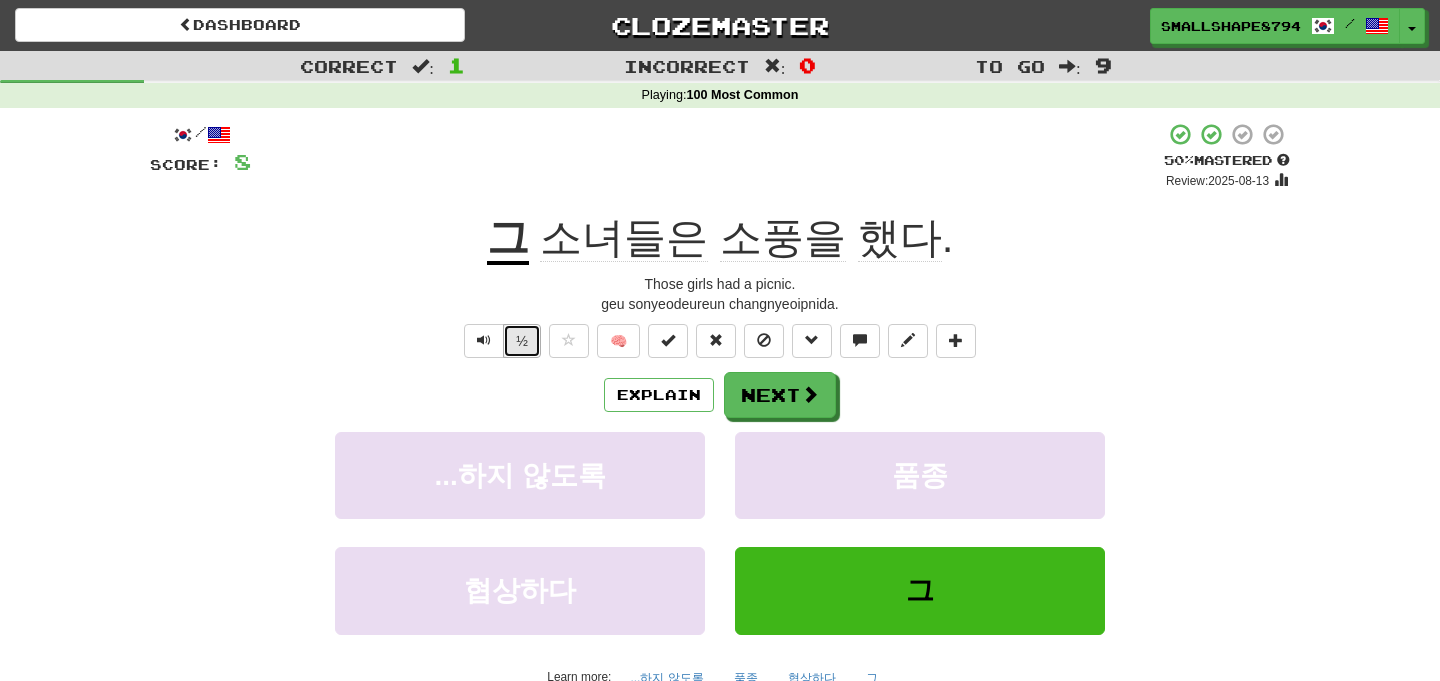 click on "½" at bounding box center (522, 341) 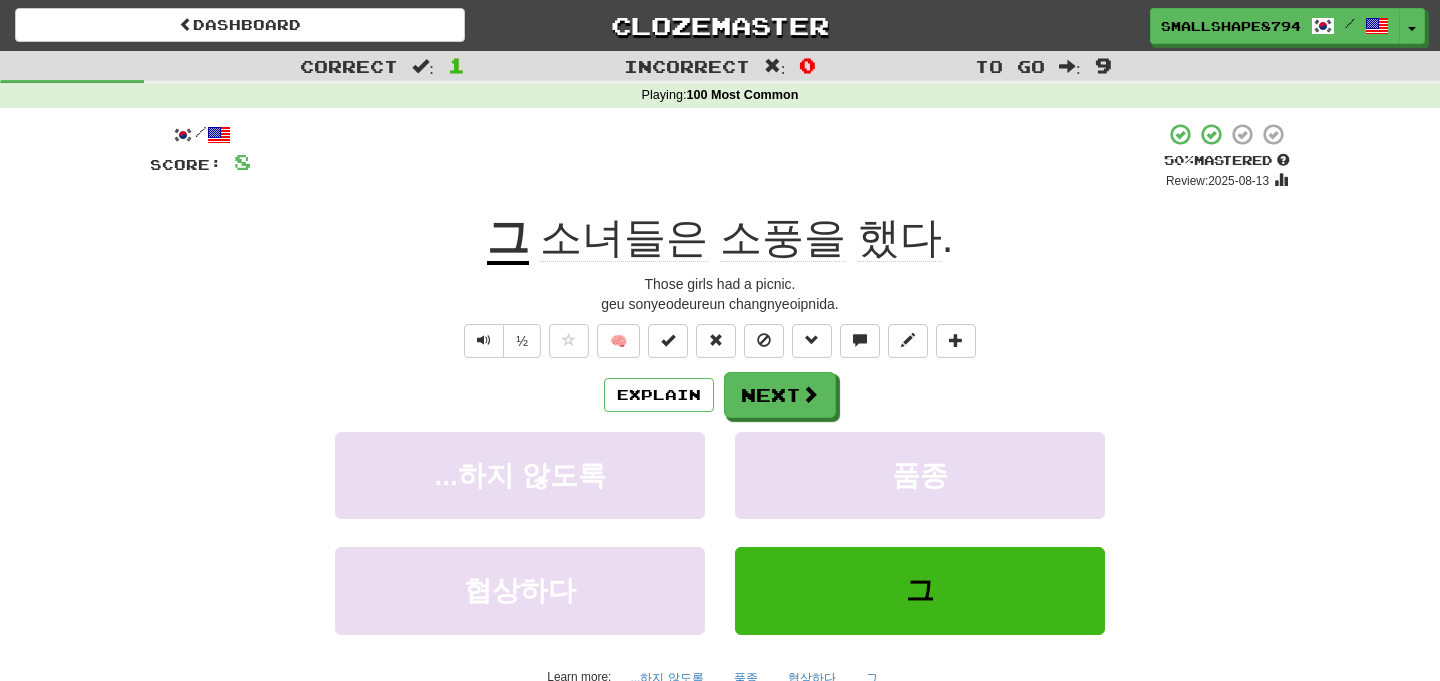 click on "소풍을" at bounding box center [783, 238] 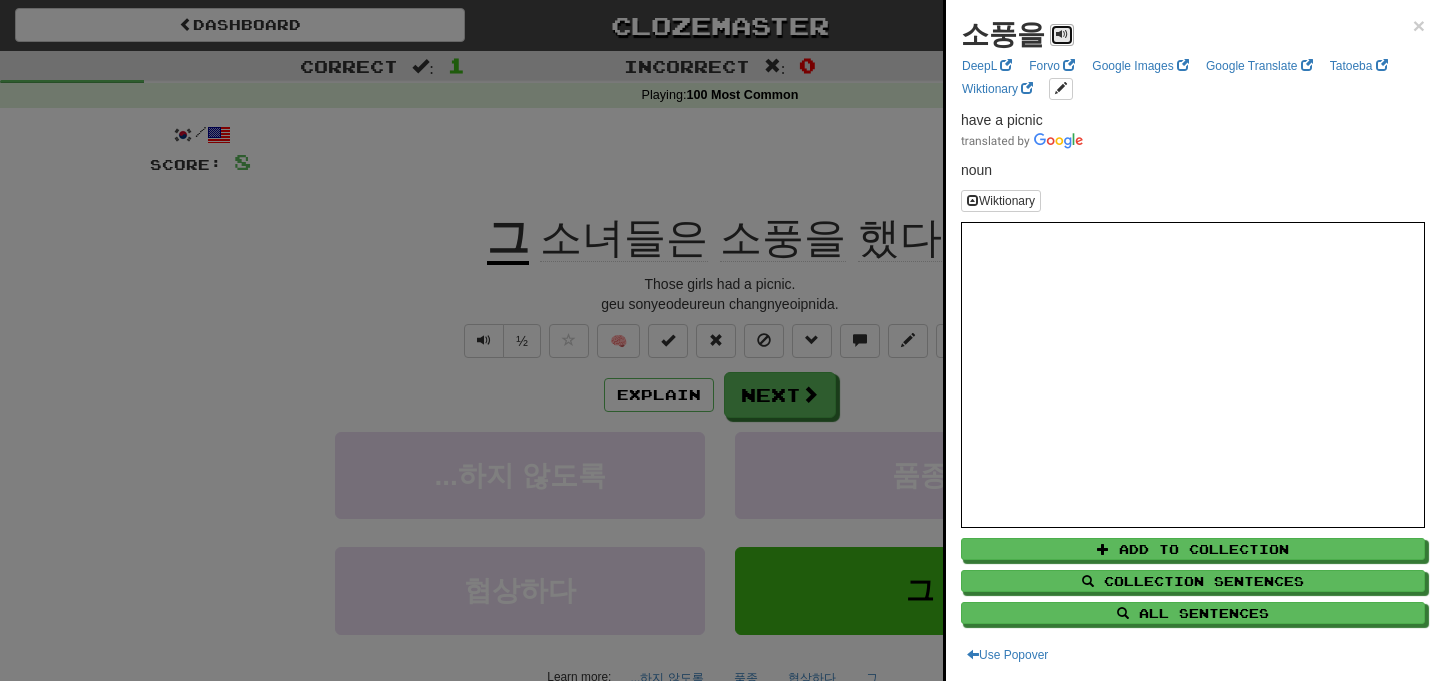 click at bounding box center (1062, 34) 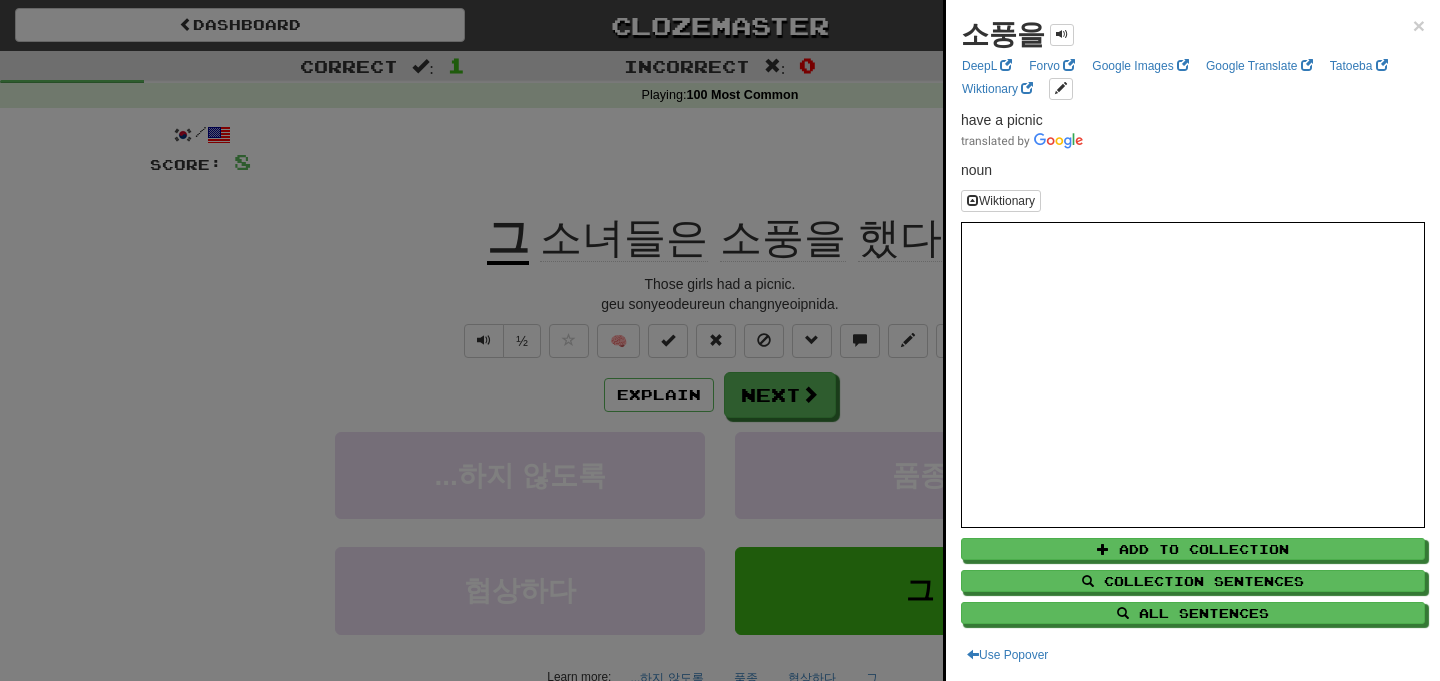 click at bounding box center (720, 340) 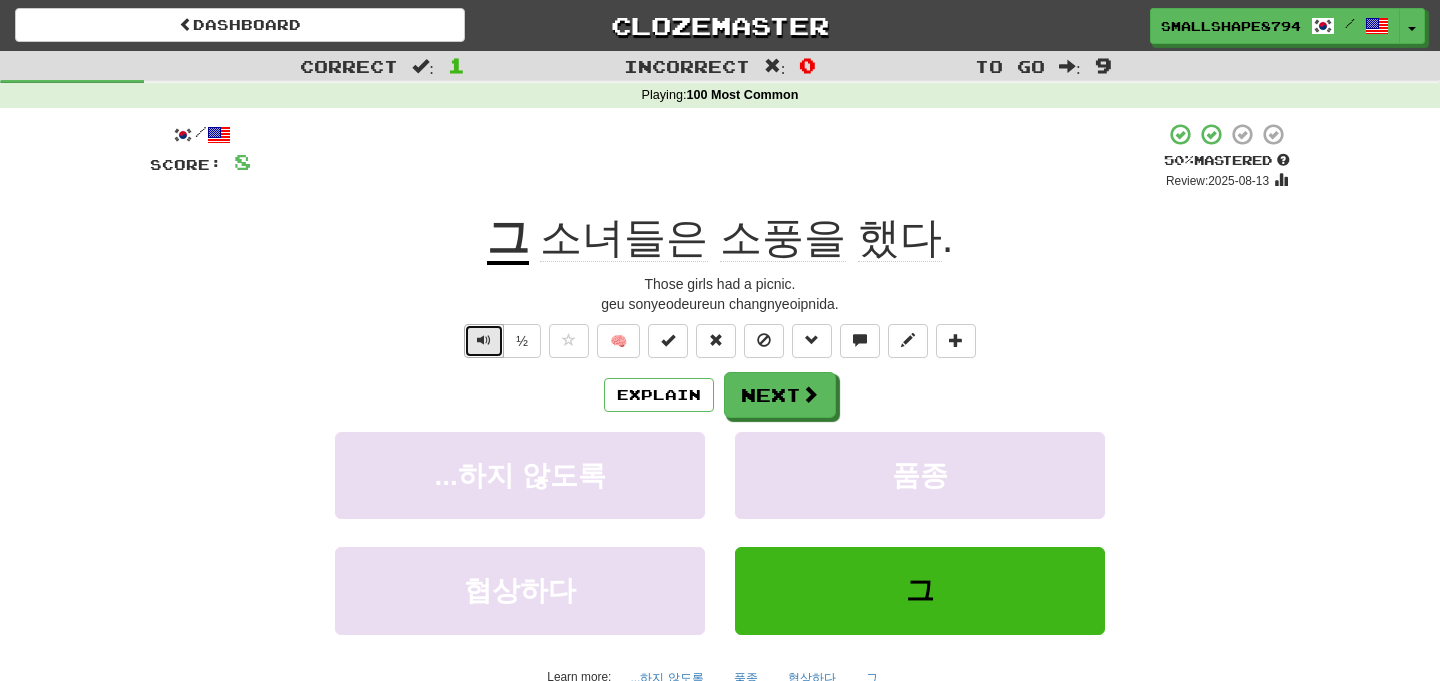 click at bounding box center (484, 341) 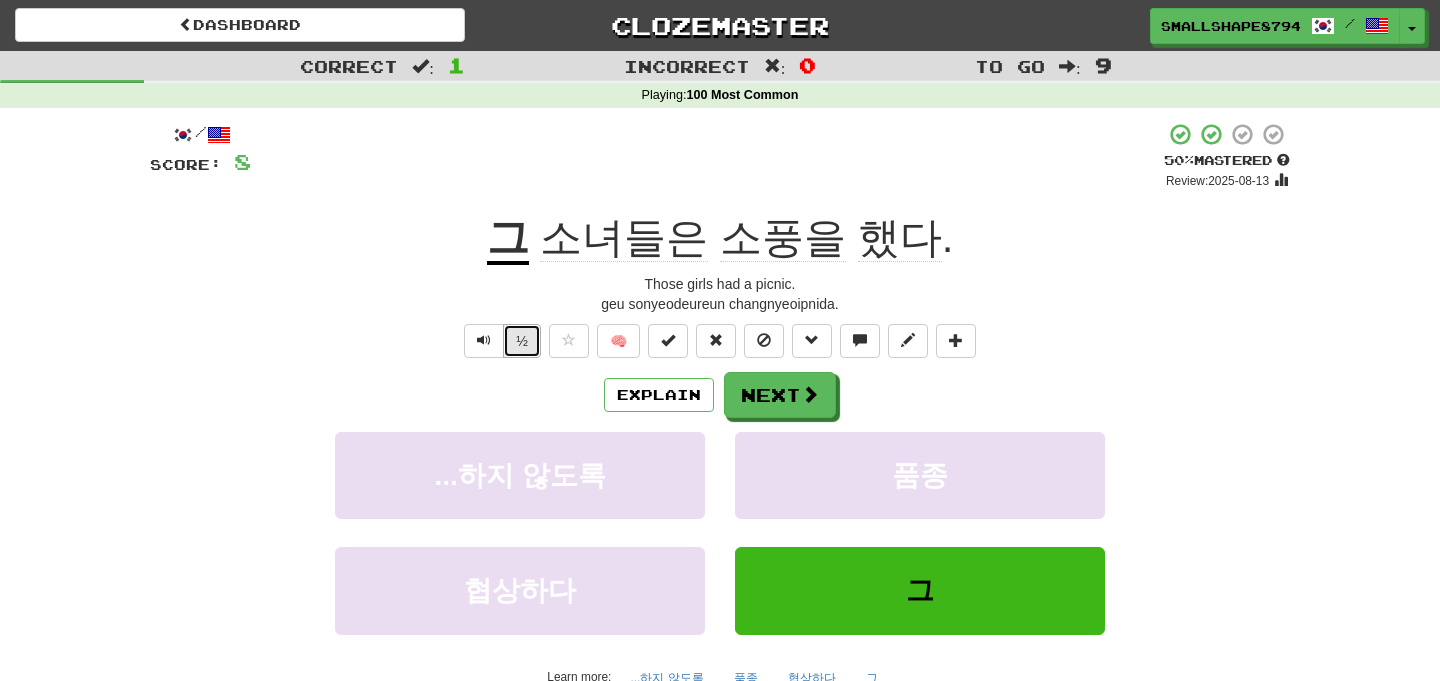 click on "½" at bounding box center [522, 341] 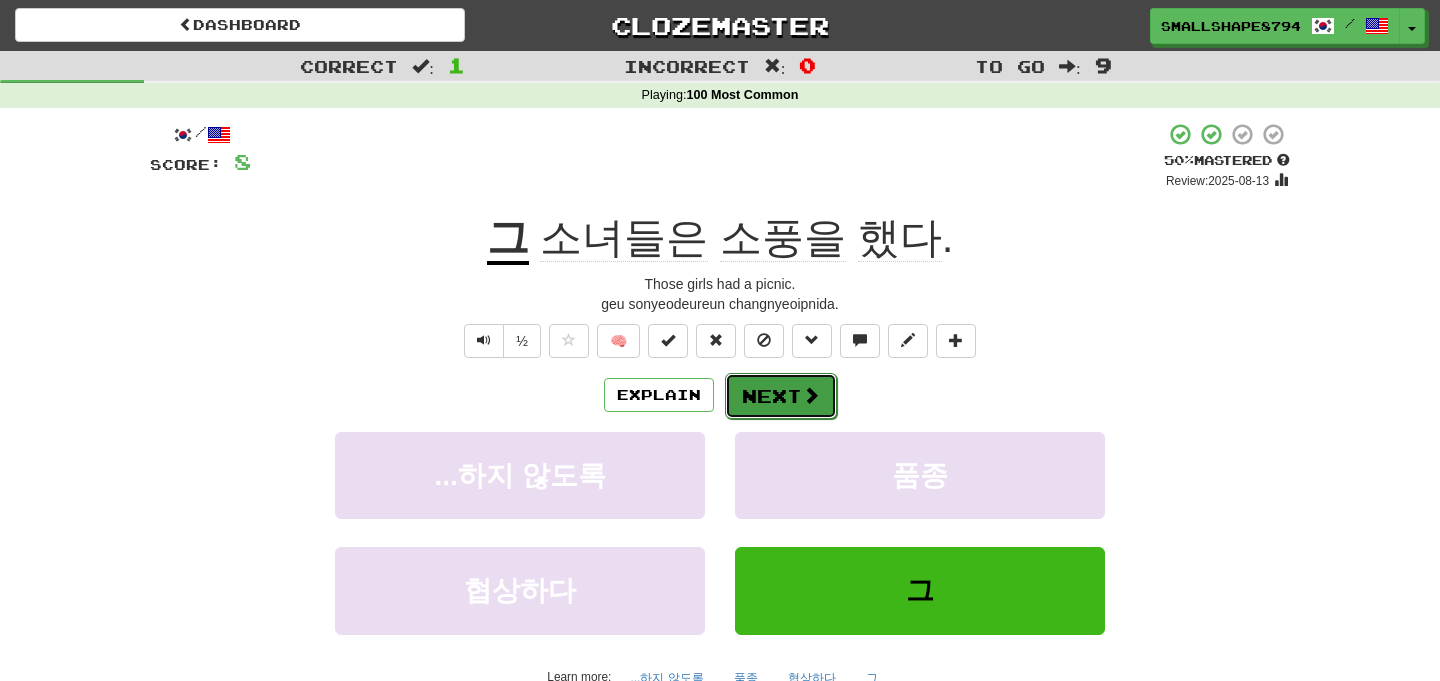 click on "Next" at bounding box center [781, 396] 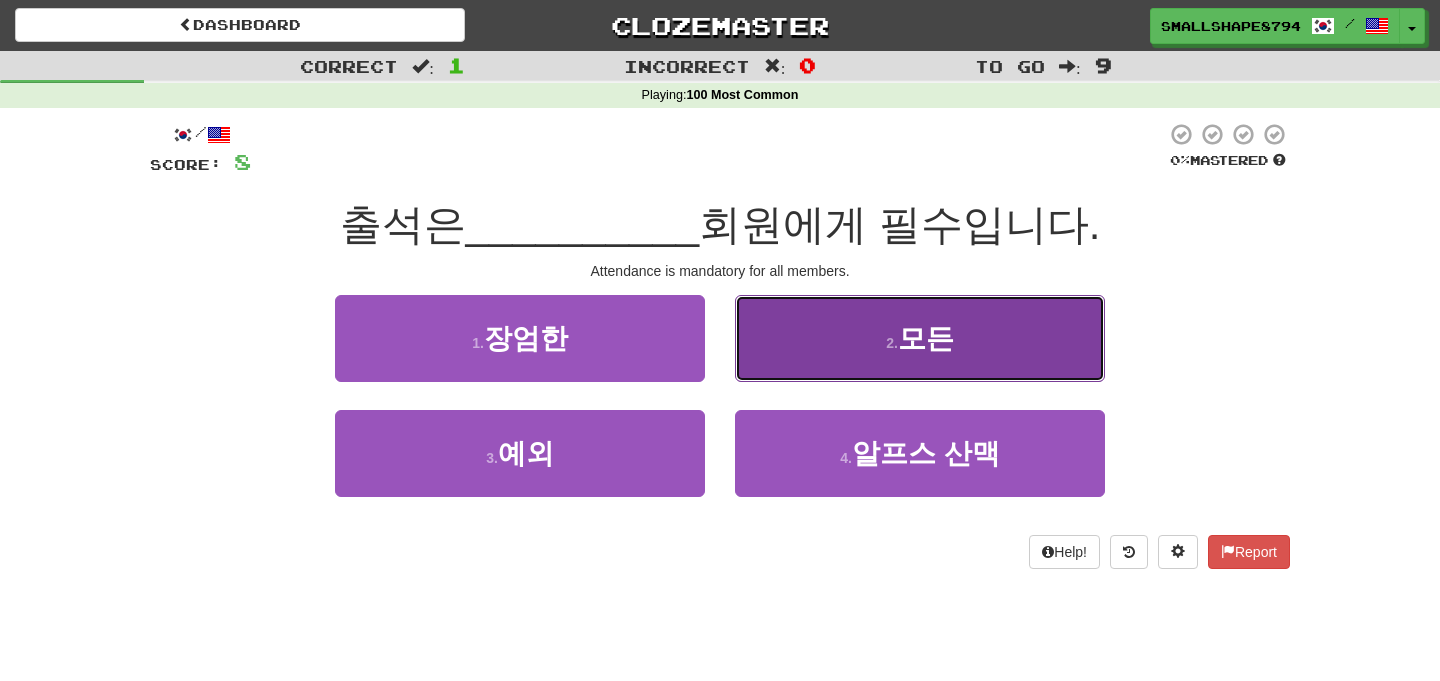 click on "2 .  모든" at bounding box center (920, 338) 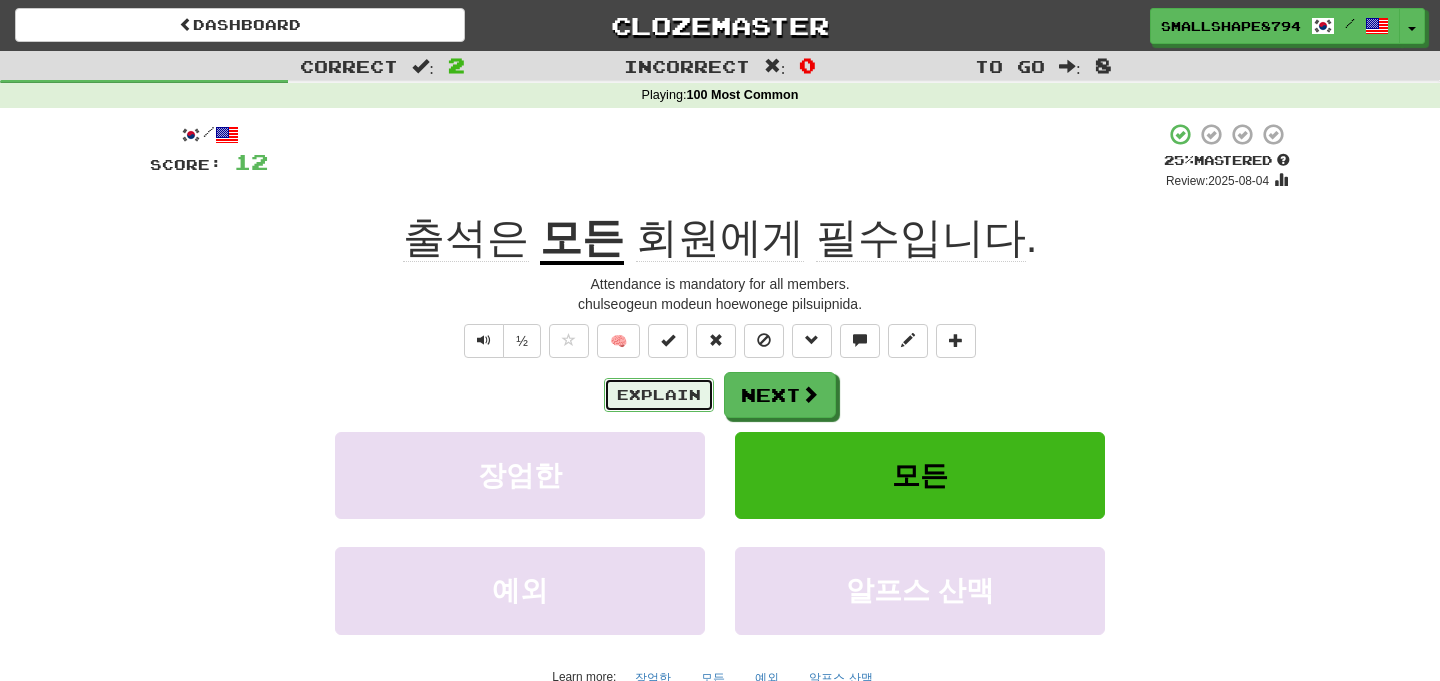 click on "Explain" at bounding box center [659, 395] 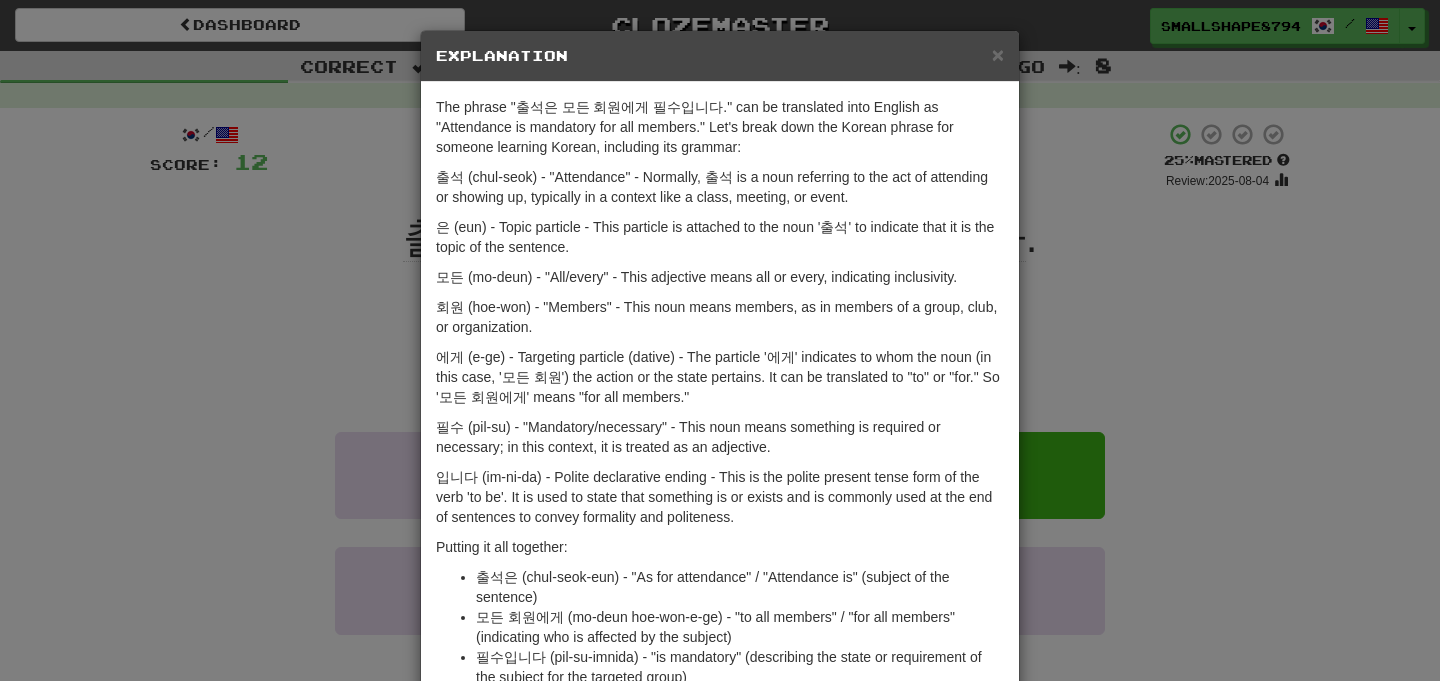 click on "× Explanation The phrase "출석은 모든 회원에게 필수입니다." can be translated into English as "Attendance is mandatory for all members." Let's break down the Korean phrase for someone learning Korean, including its grammar:
출석 (chul-seok) - "Attendance" - Normally, 출석 is a noun referring to the act of attending or showing up, typically in a context like a class, meeting, or event.
은 (eun) - Topic particle - This particle is attached to the noun '출석' to indicate that it is the topic of the sentence.
모든 (mo-deun) - "All/every" - This adjective means all or every, indicating inclusivity.
회원 (hoe-won) - "Members" - This noun means members, as in members of a group, club, or organization.
에게 (e-ge) - Targeting particle (dative) - The particle '에게' indicates to whom the noun (in this case, '모든 회원') the action or the state pertains. It can be translated to "to" or "for." So '모든 회원에게' means "for all members."
Putting it all together:" at bounding box center (720, 340) 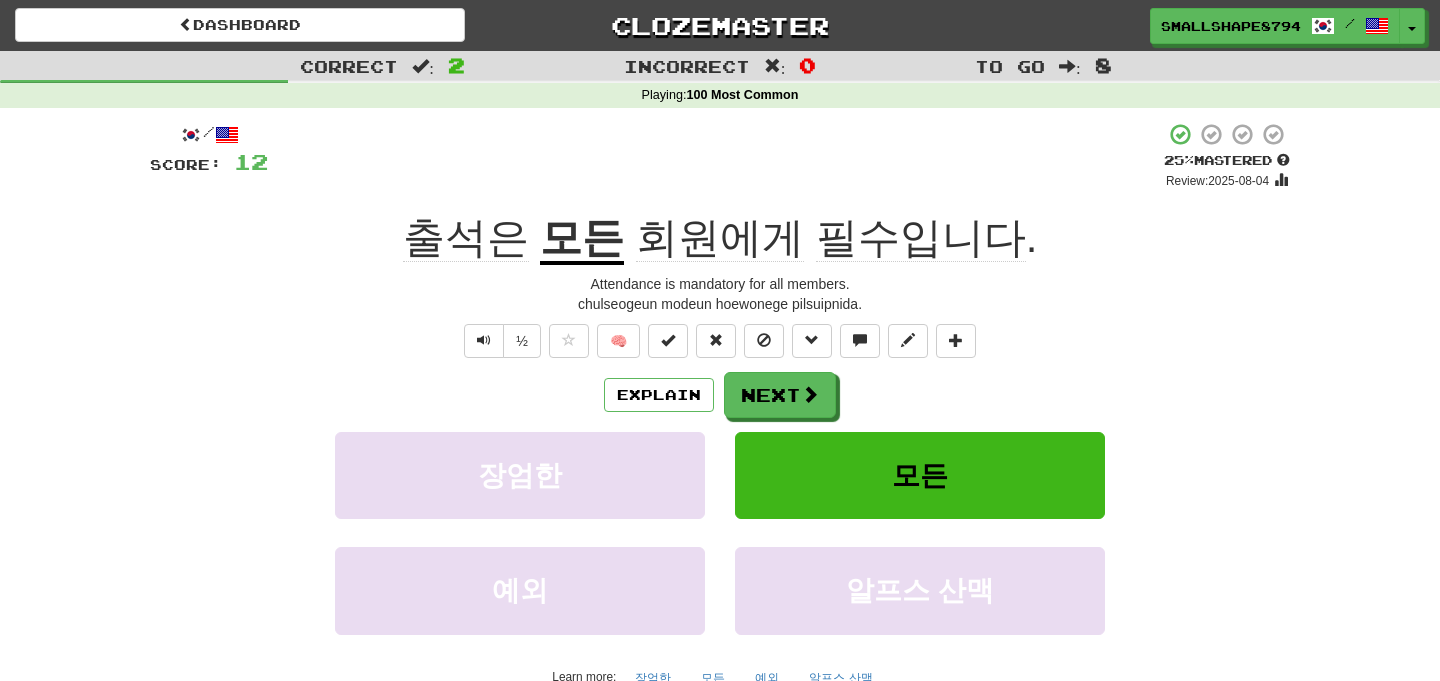 click on "½" at bounding box center [500, 341] 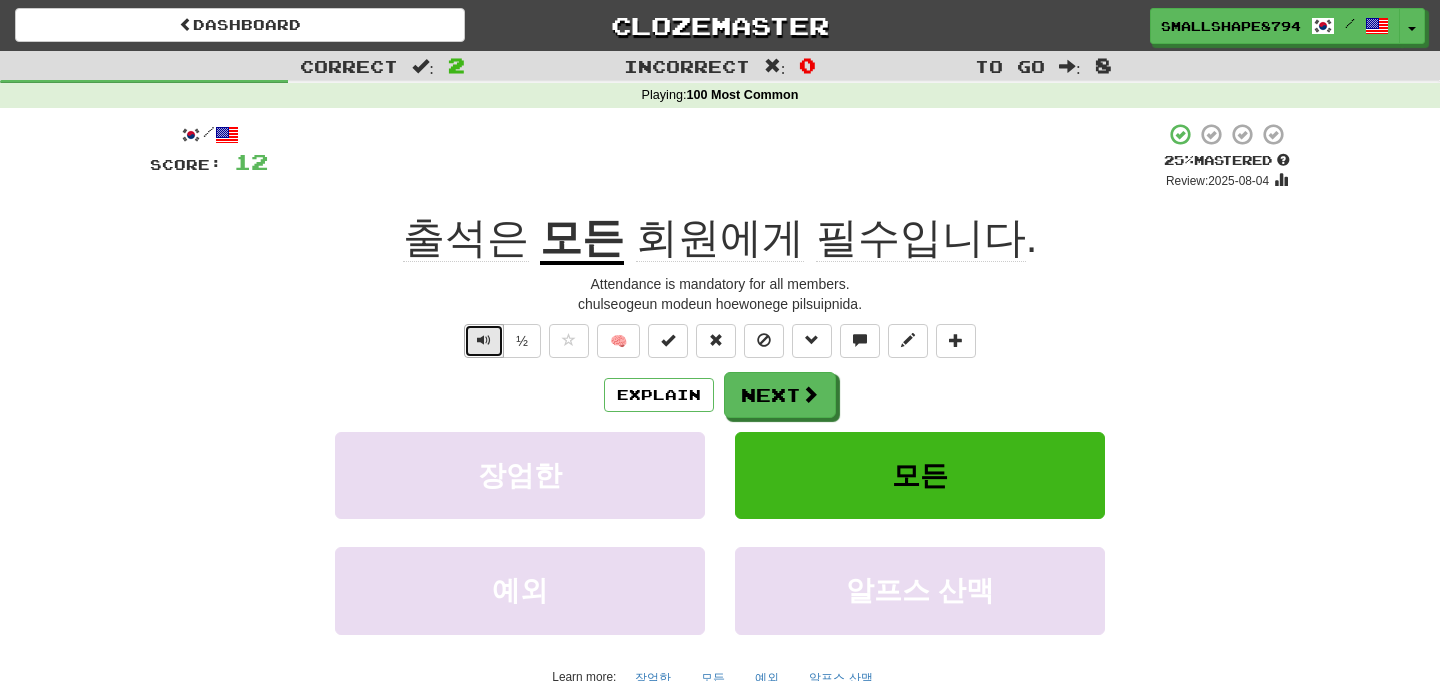click at bounding box center (484, 341) 